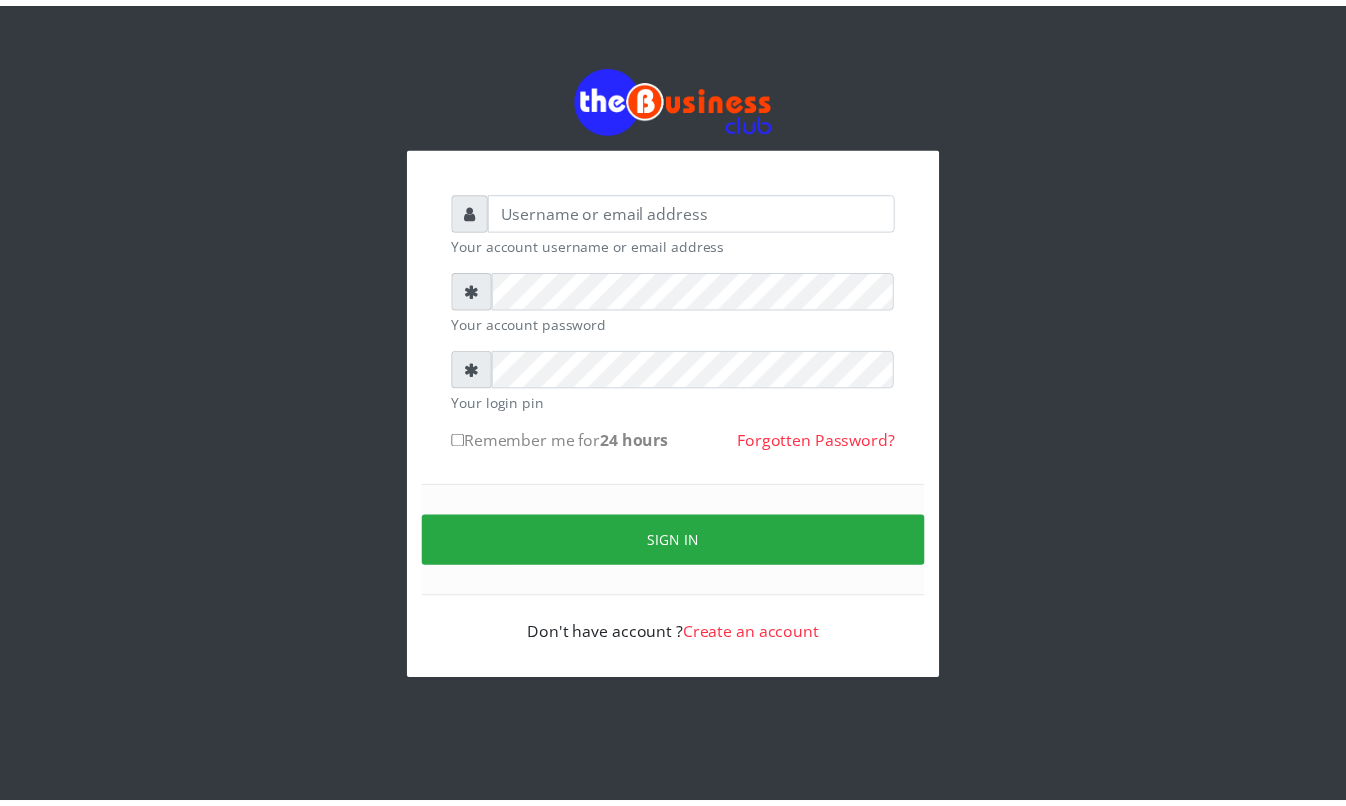 scroll, scrollTop: 0, scrollLeft: 0, axis: both 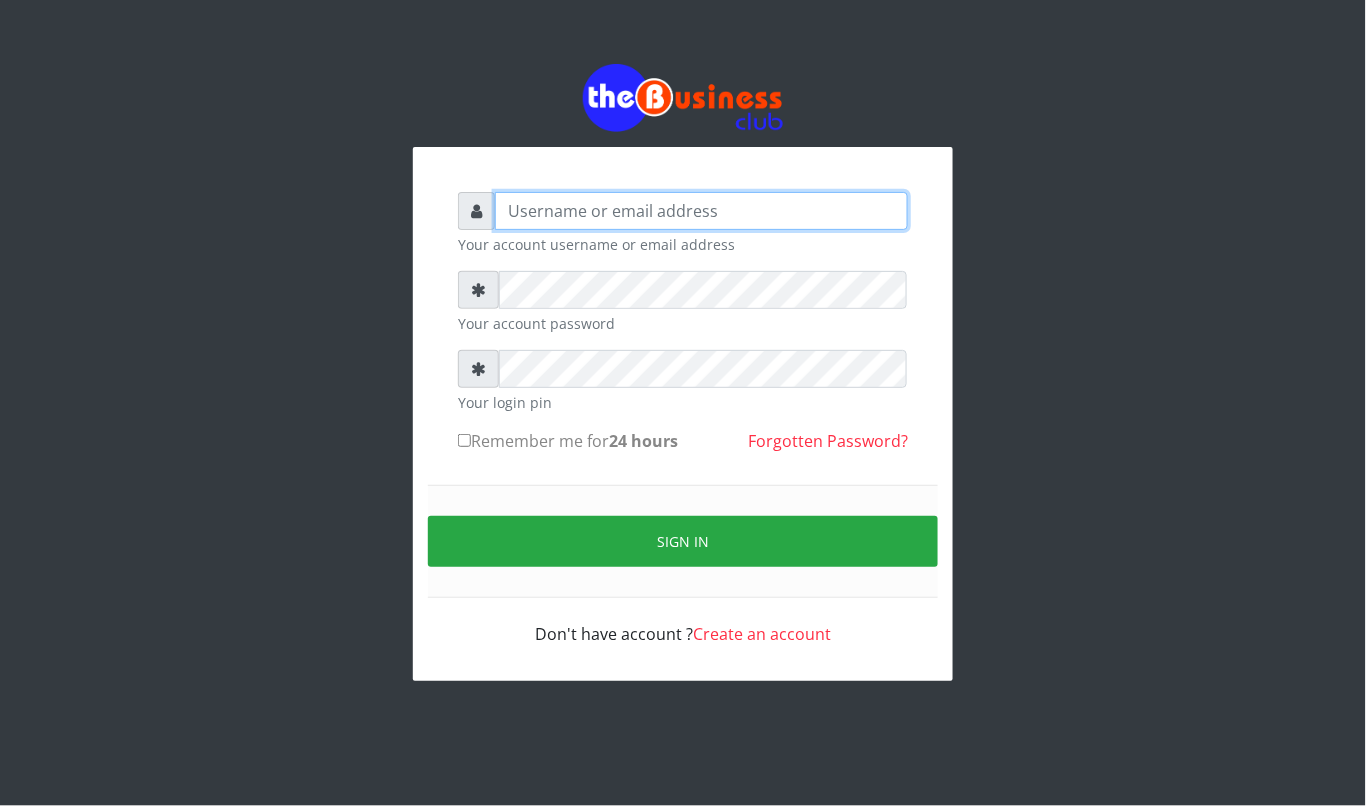click at bounding box center [701, 211] 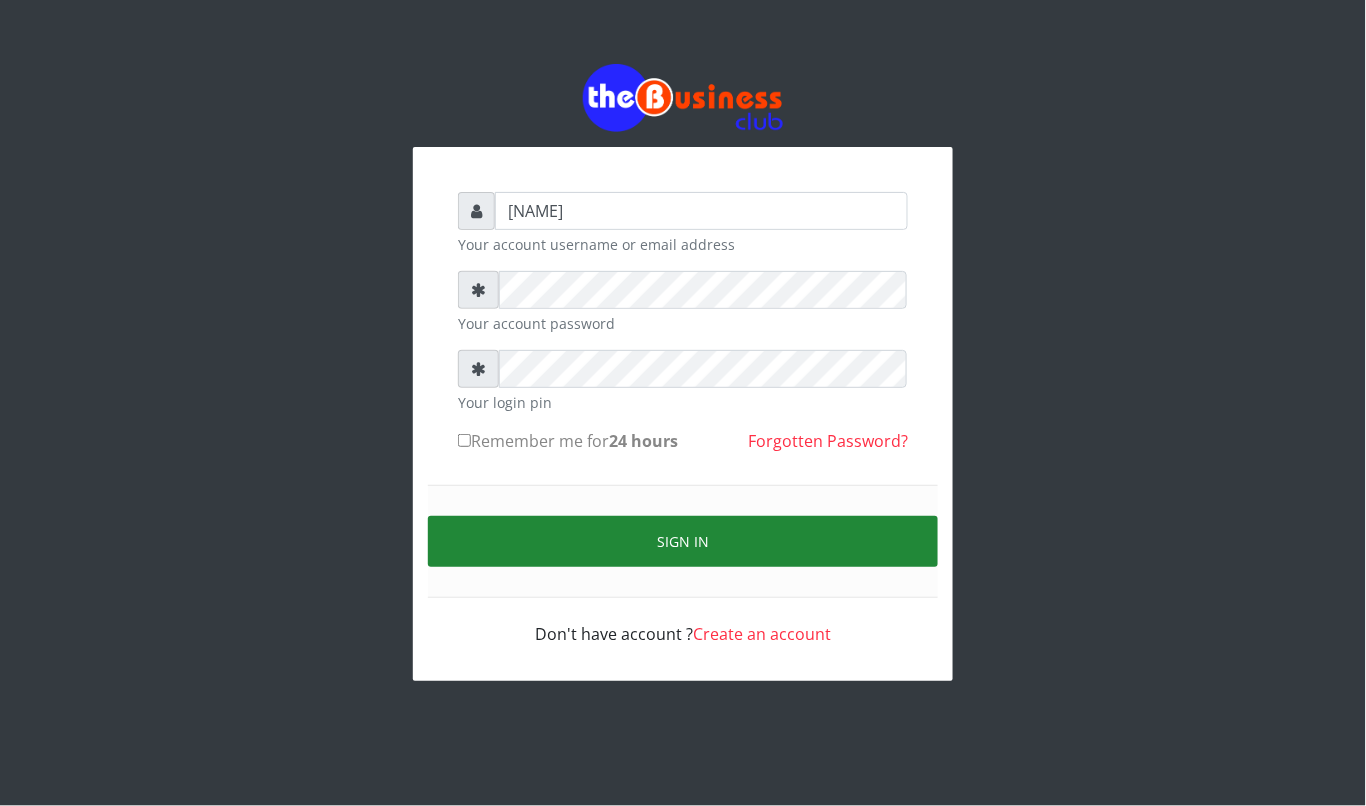 click on "Sign in" at bounding box center [683, 541] 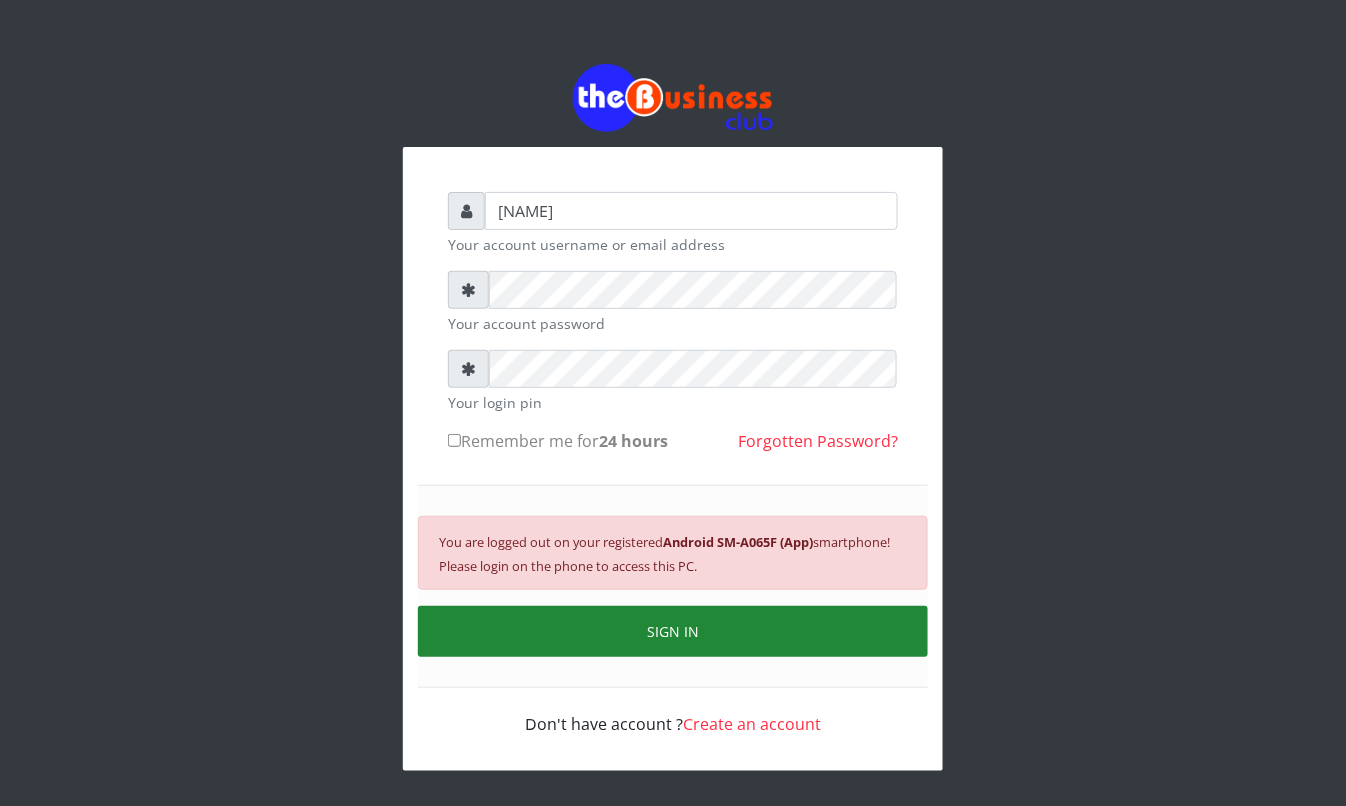 click on "SIGN IN" at bounding box center (673, 631) 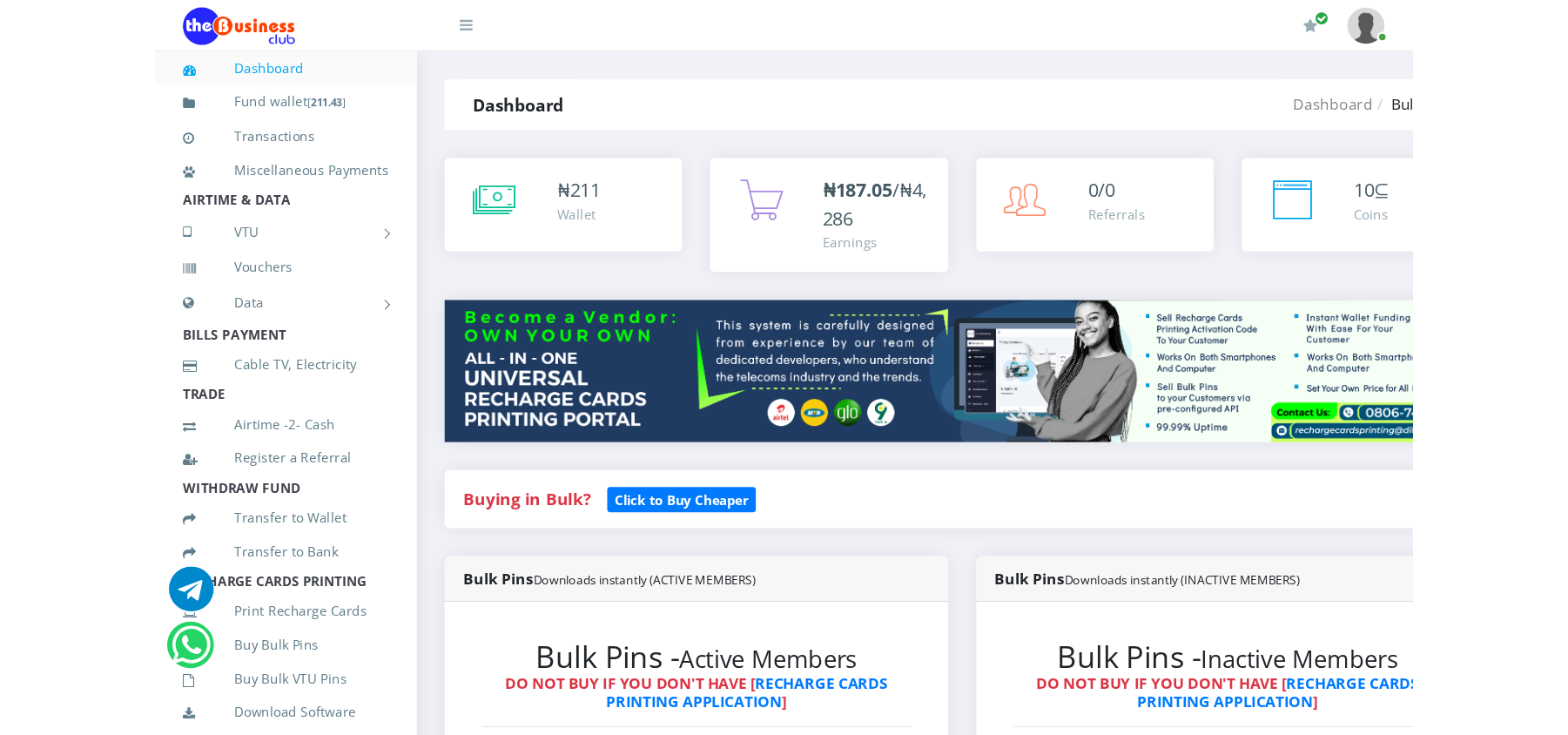 scroll, scrollTop: 0, scrollLeft: 0, axis: both 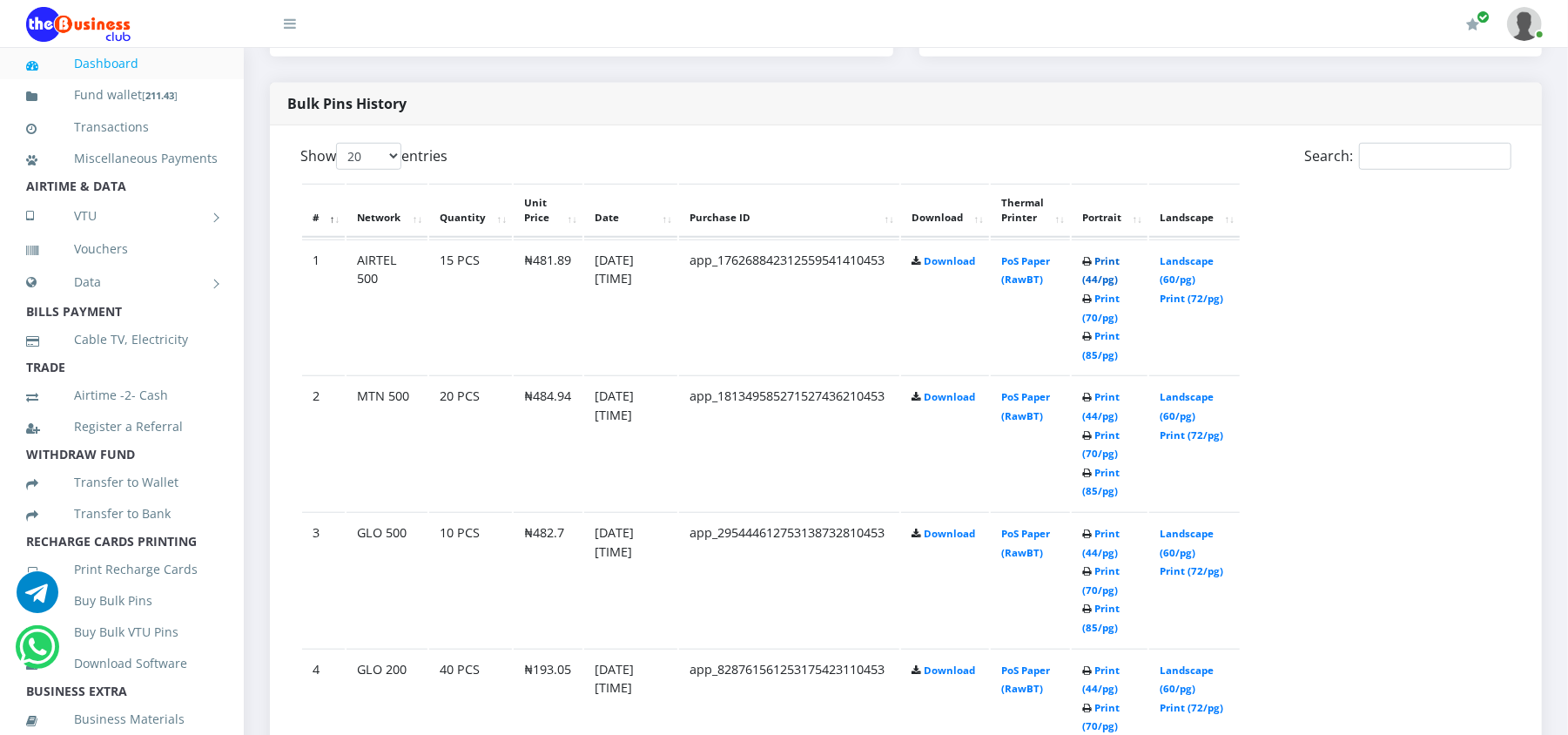 click on "Print (44/pg)" at bounding box center (1100, 270) 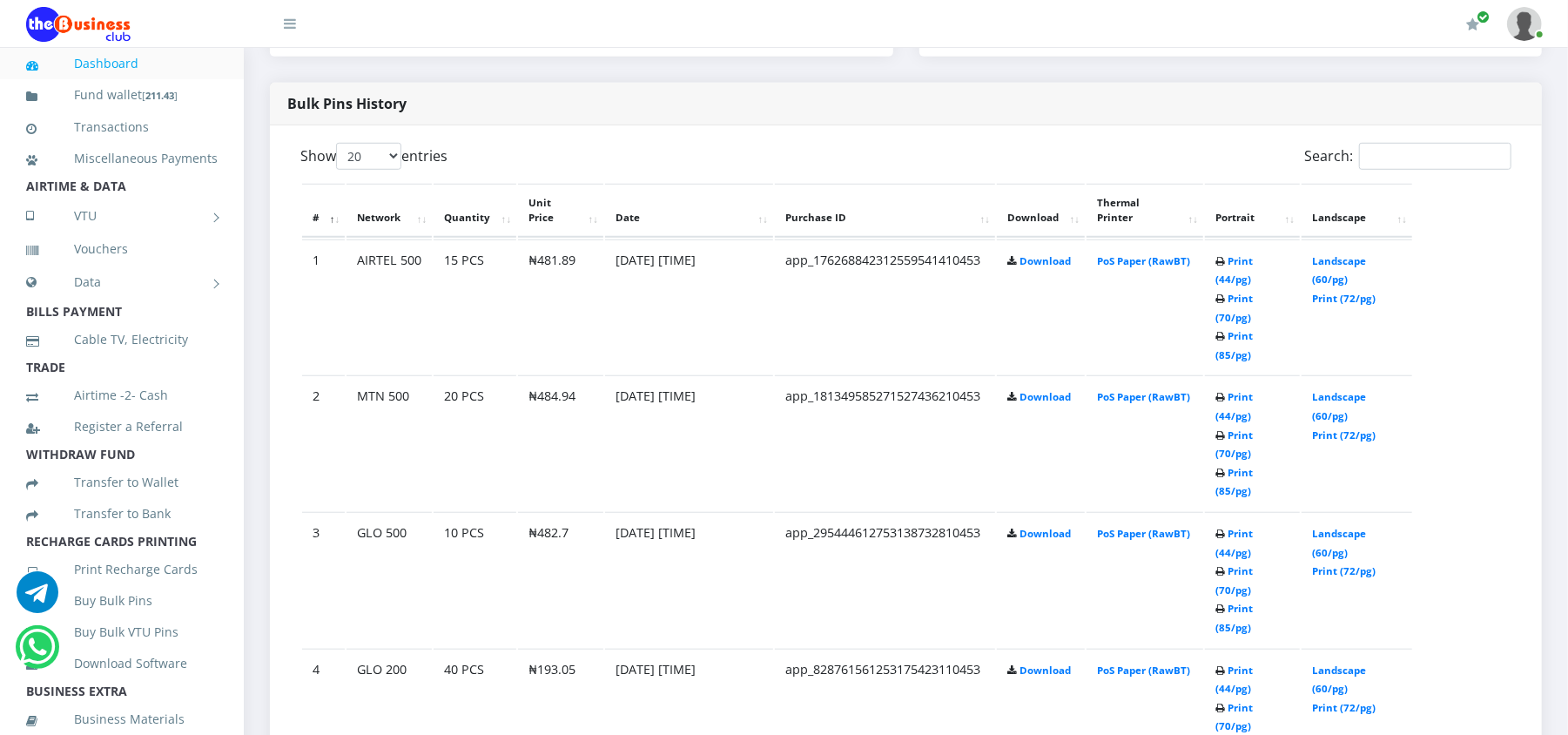 scroll, scrollTop: 0, scrollLeft: 0, axis: both 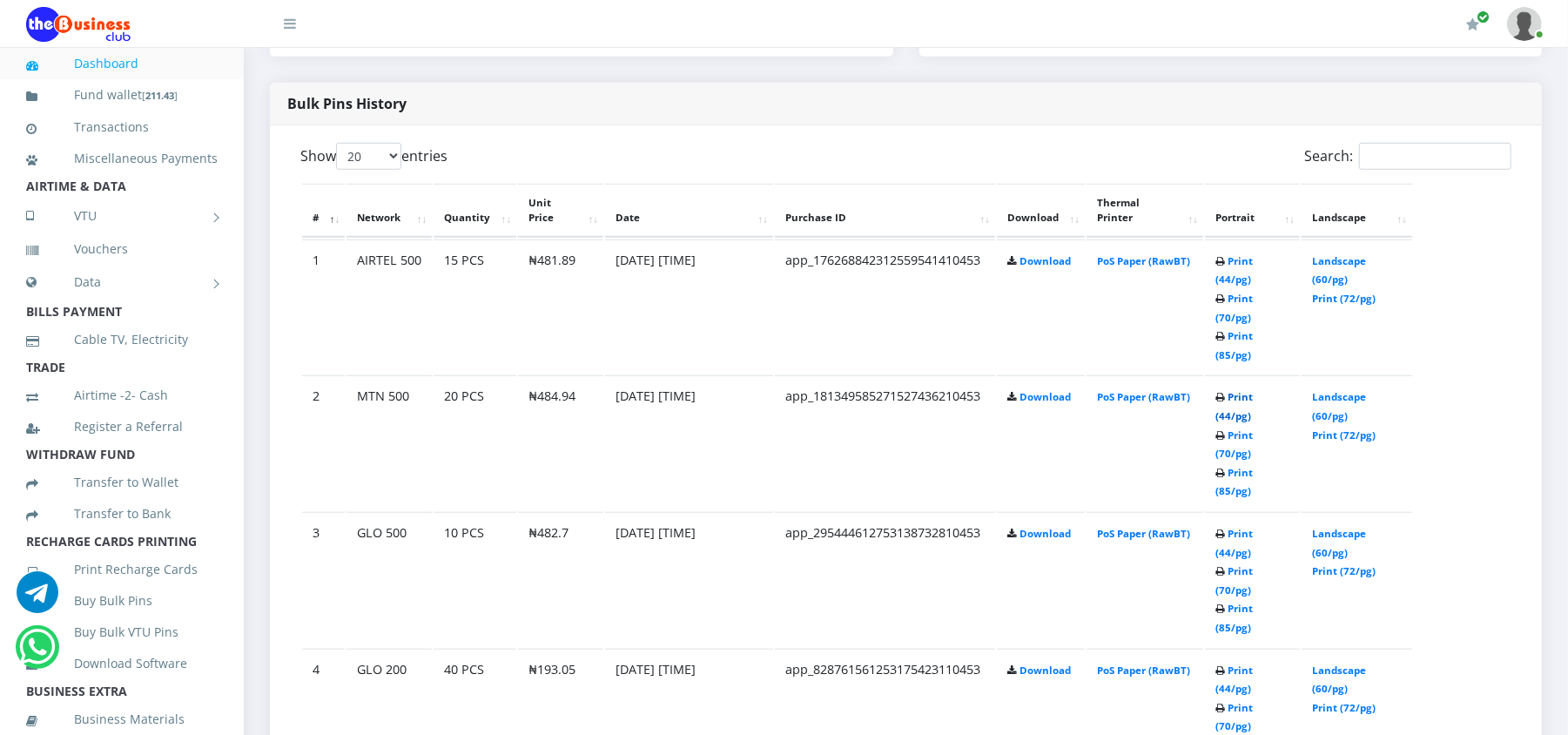 click on "Print (44/pg)" at bounding box center [1234, 406] 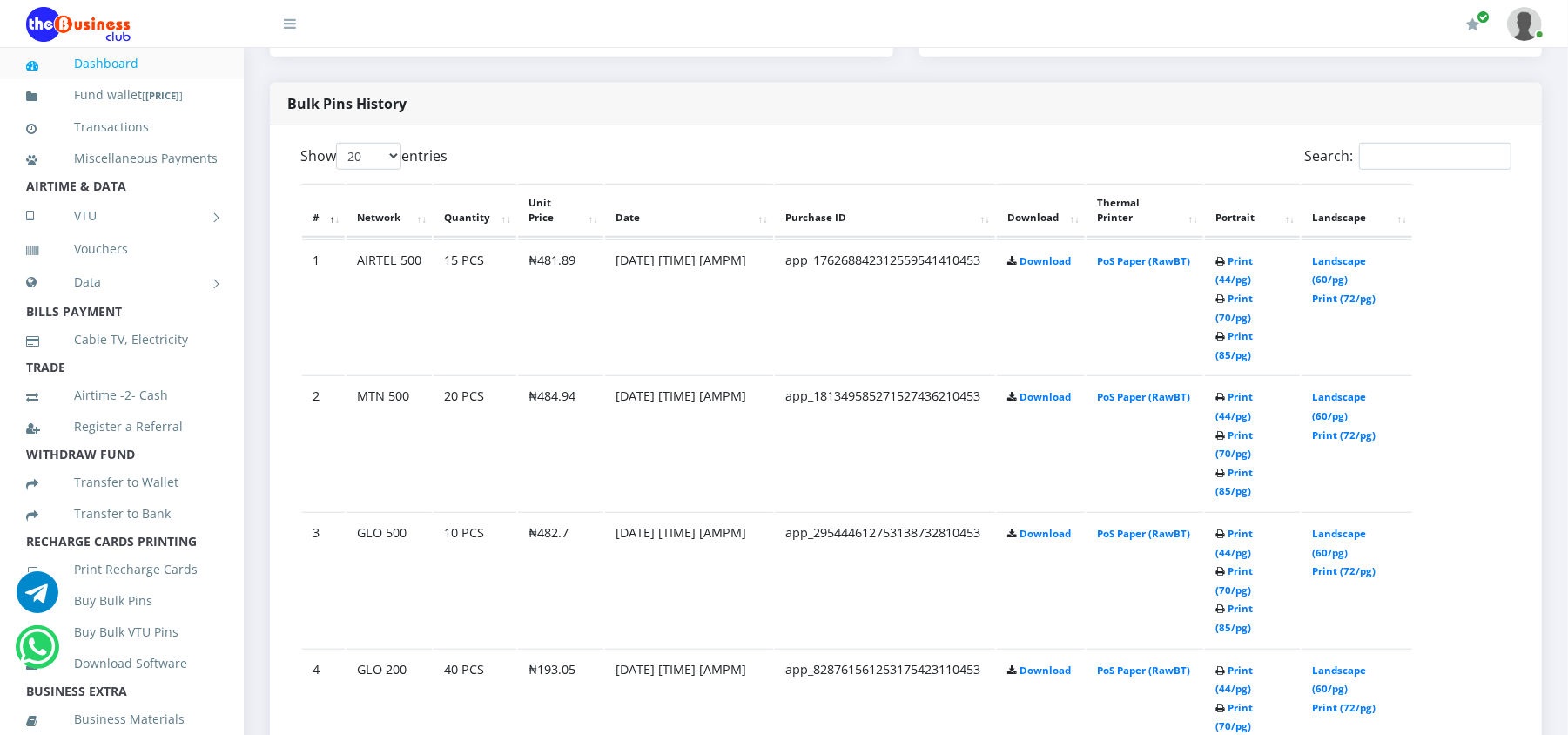 scroll, scrollTop: 0, scrollLeft: 0, axis: both 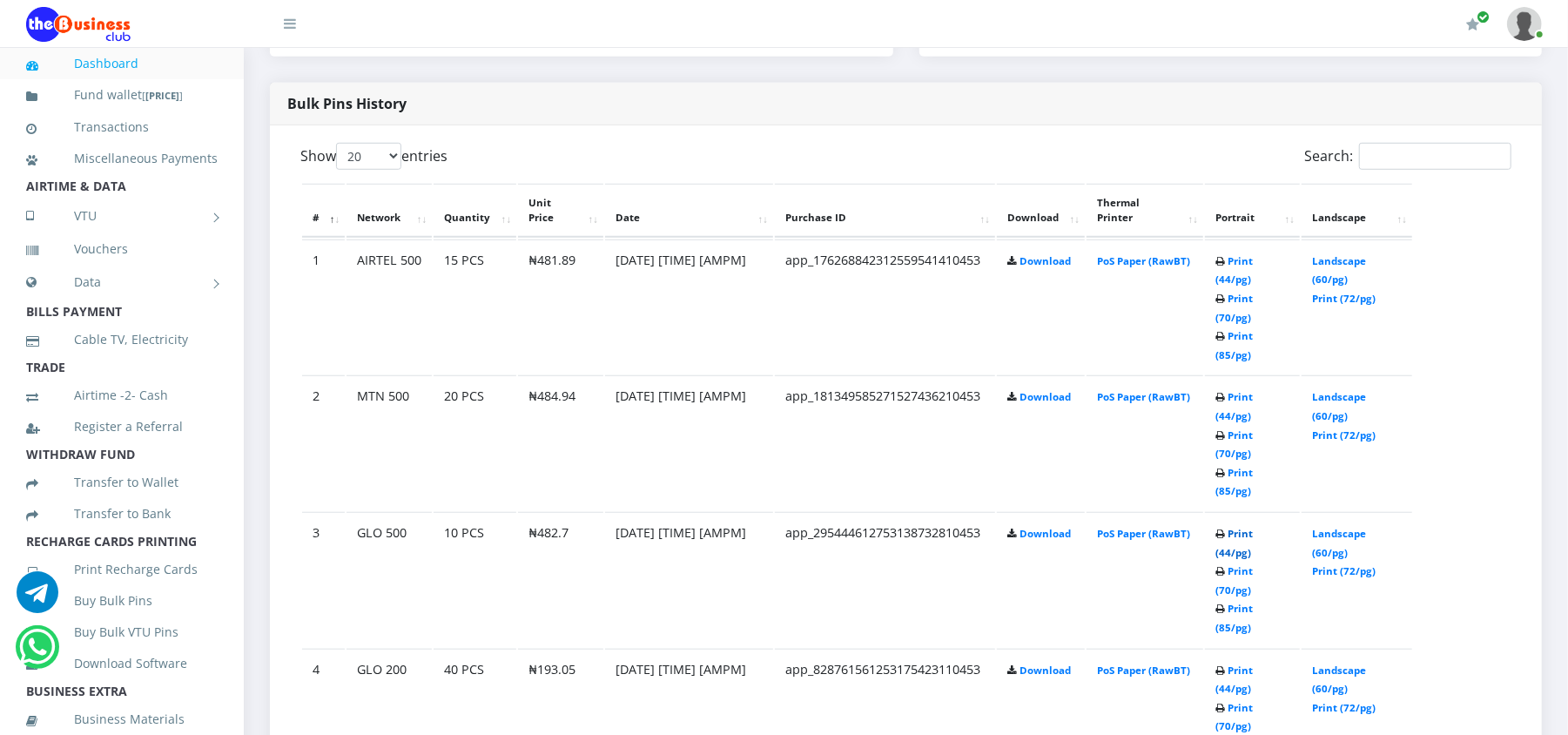 click on "Print (44/pg)" at bounding box center (1234, 543) 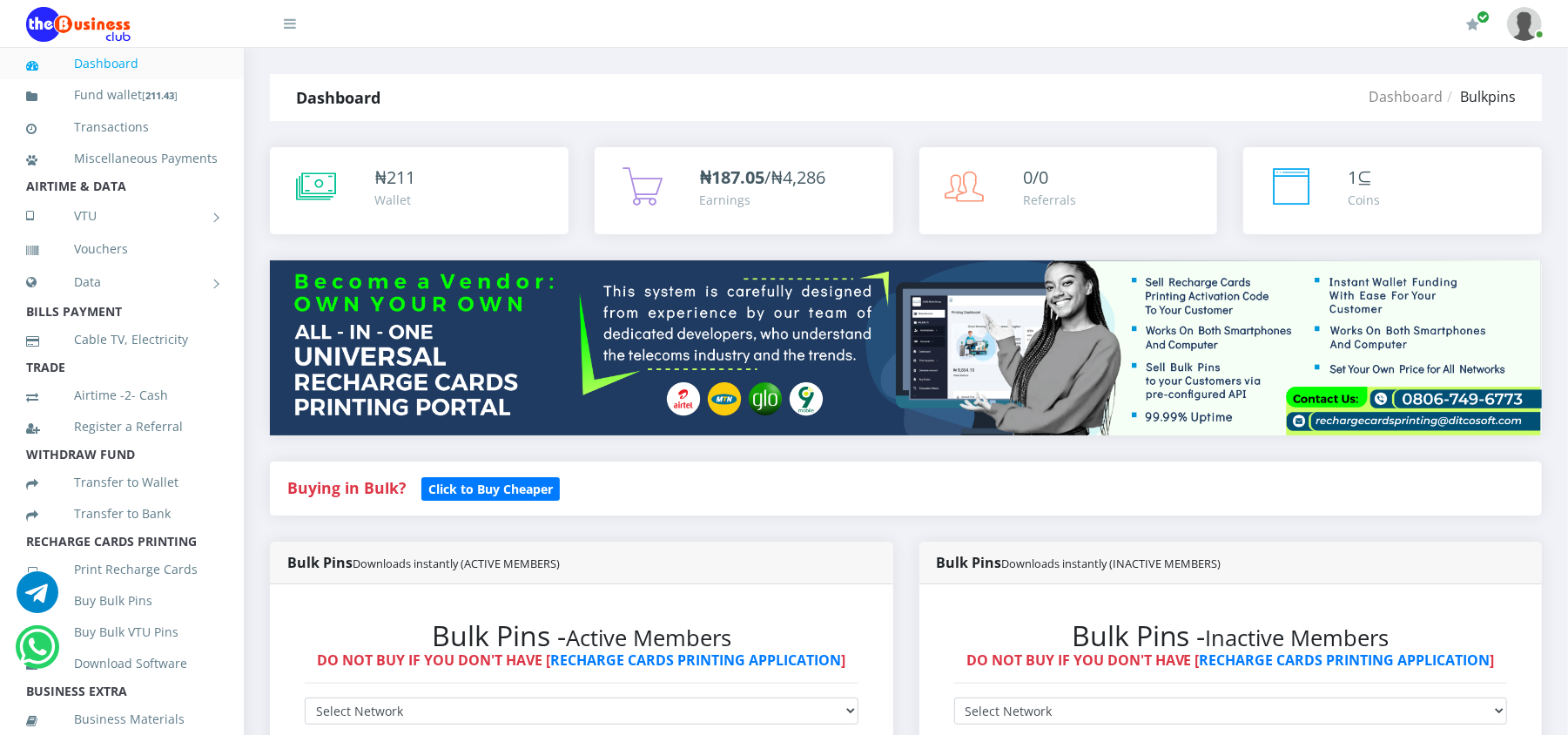 scroll, scrollTop: 0, scrollLeft: 0, axis: both 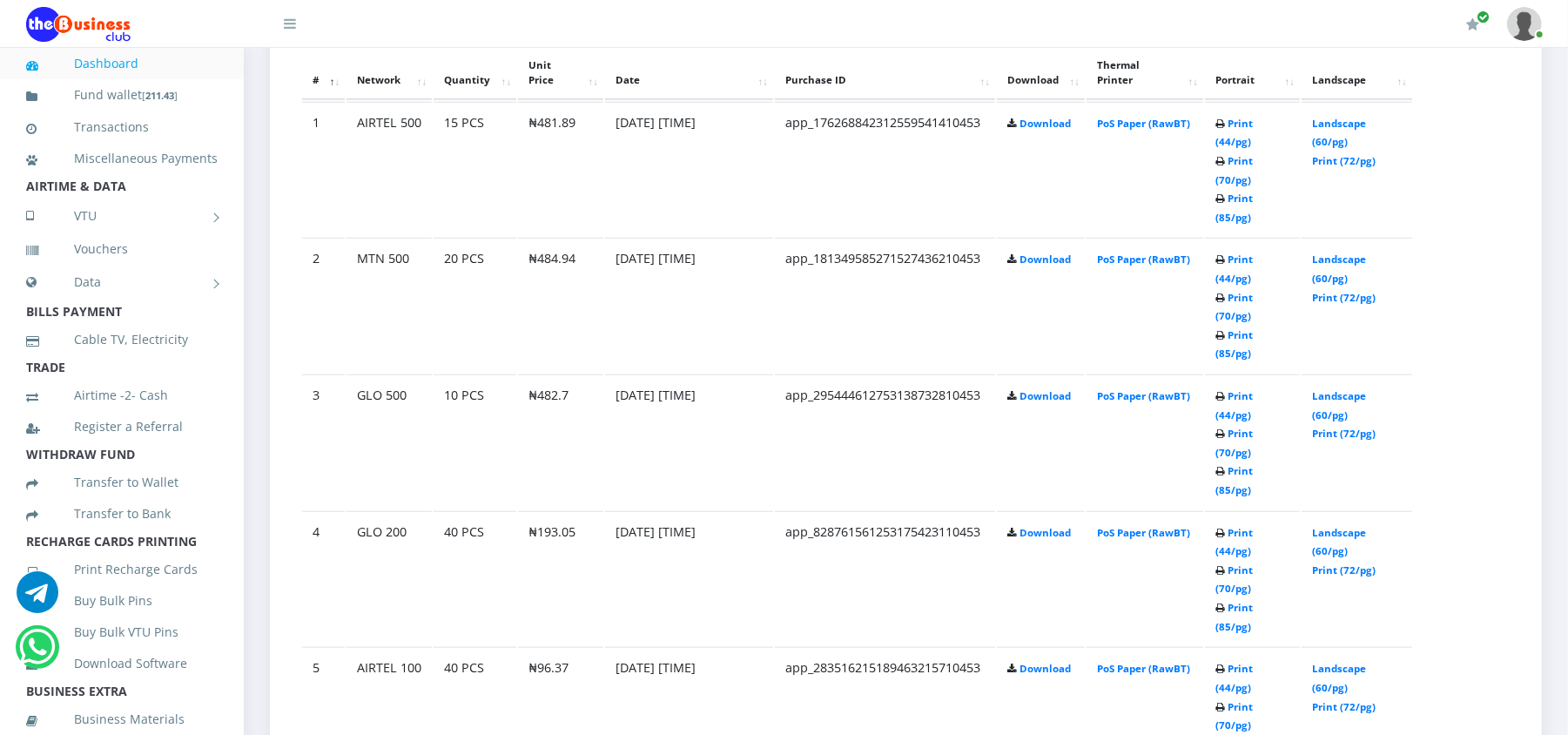 click on "Print (44/pg)   Print (70/pg)   Print (85/pg)" at bounding box center [1252, 305] 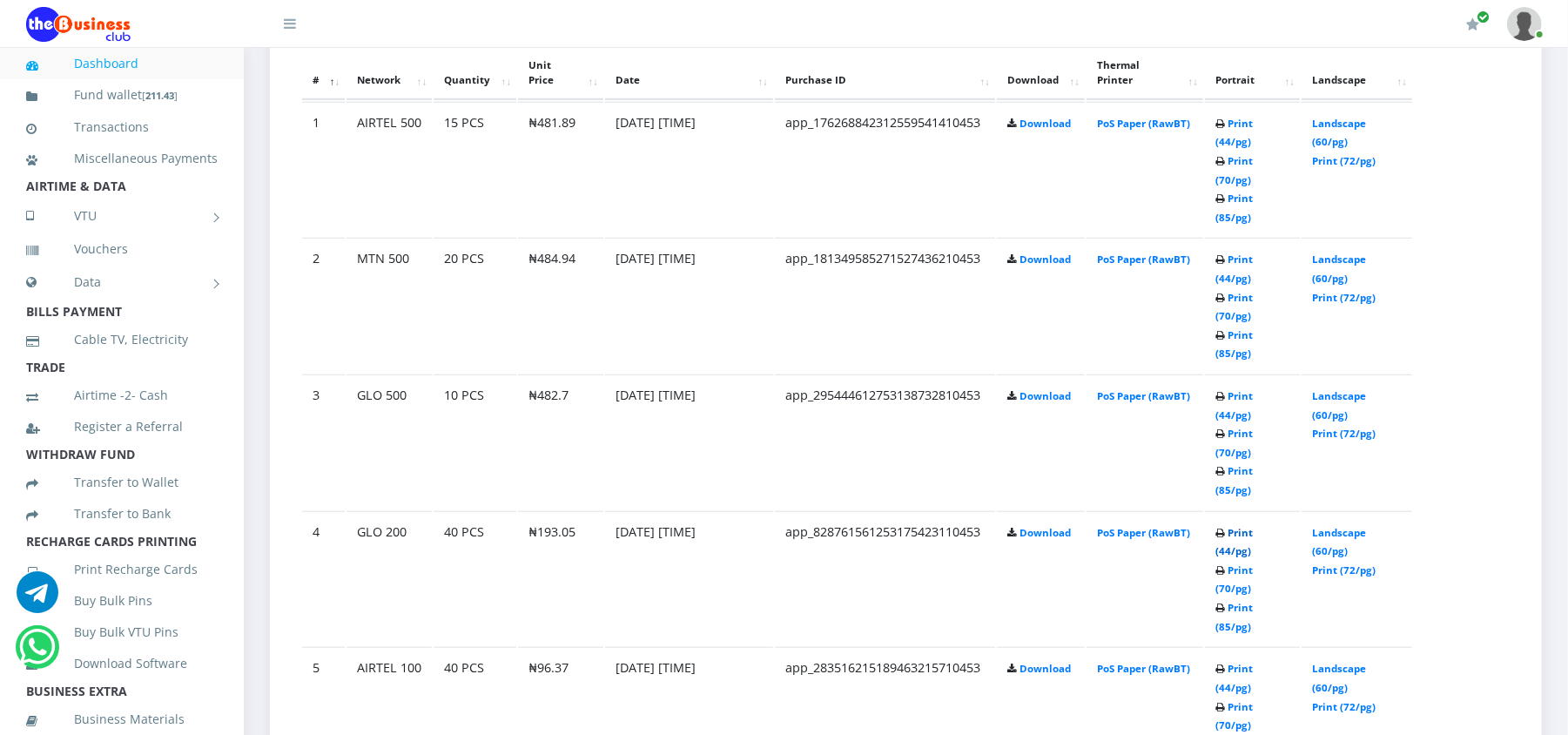 click on "Print (44/pg)" at bounding box center [1234, 542] 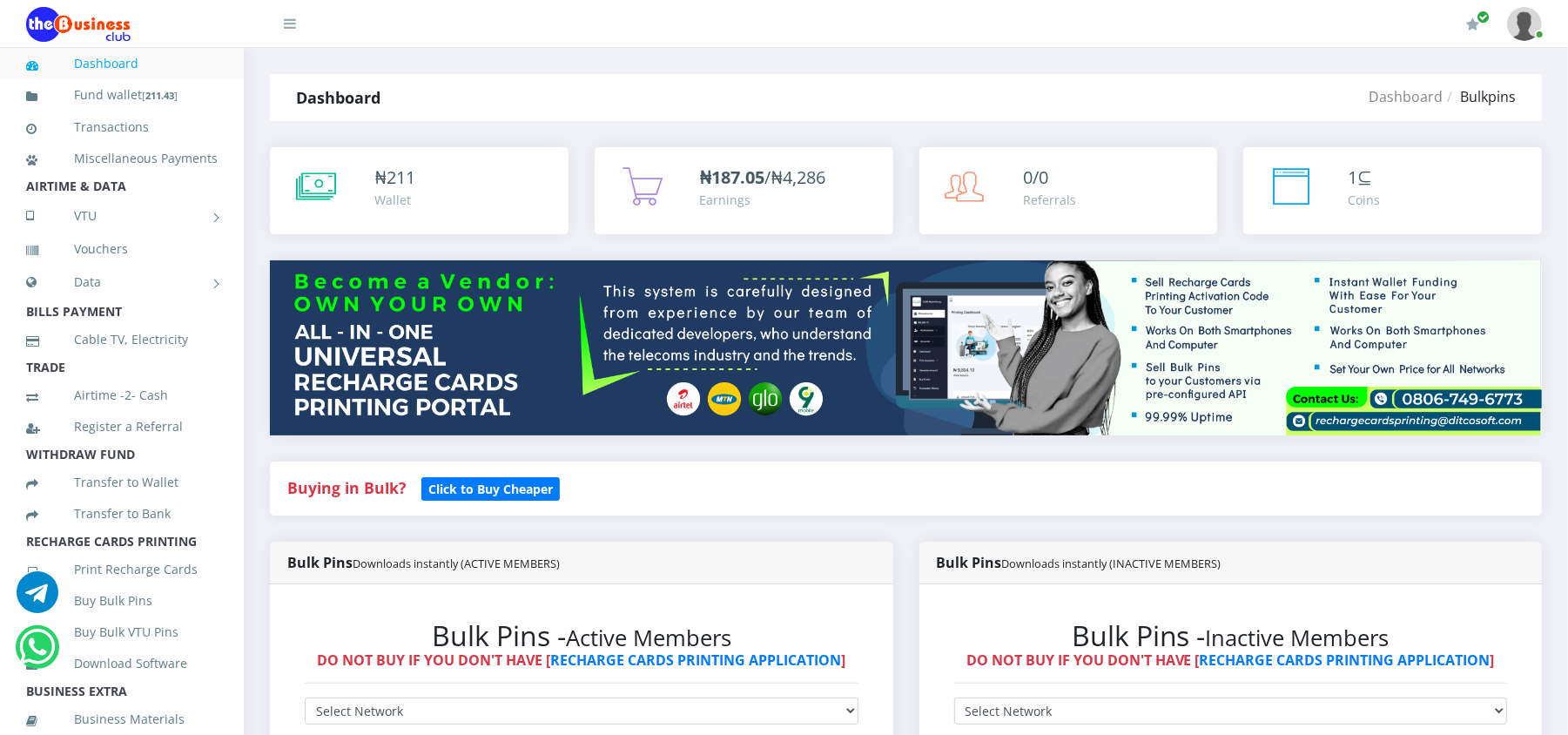 scroll, scrollTop: 0, scrollLeft: 0, axis: both 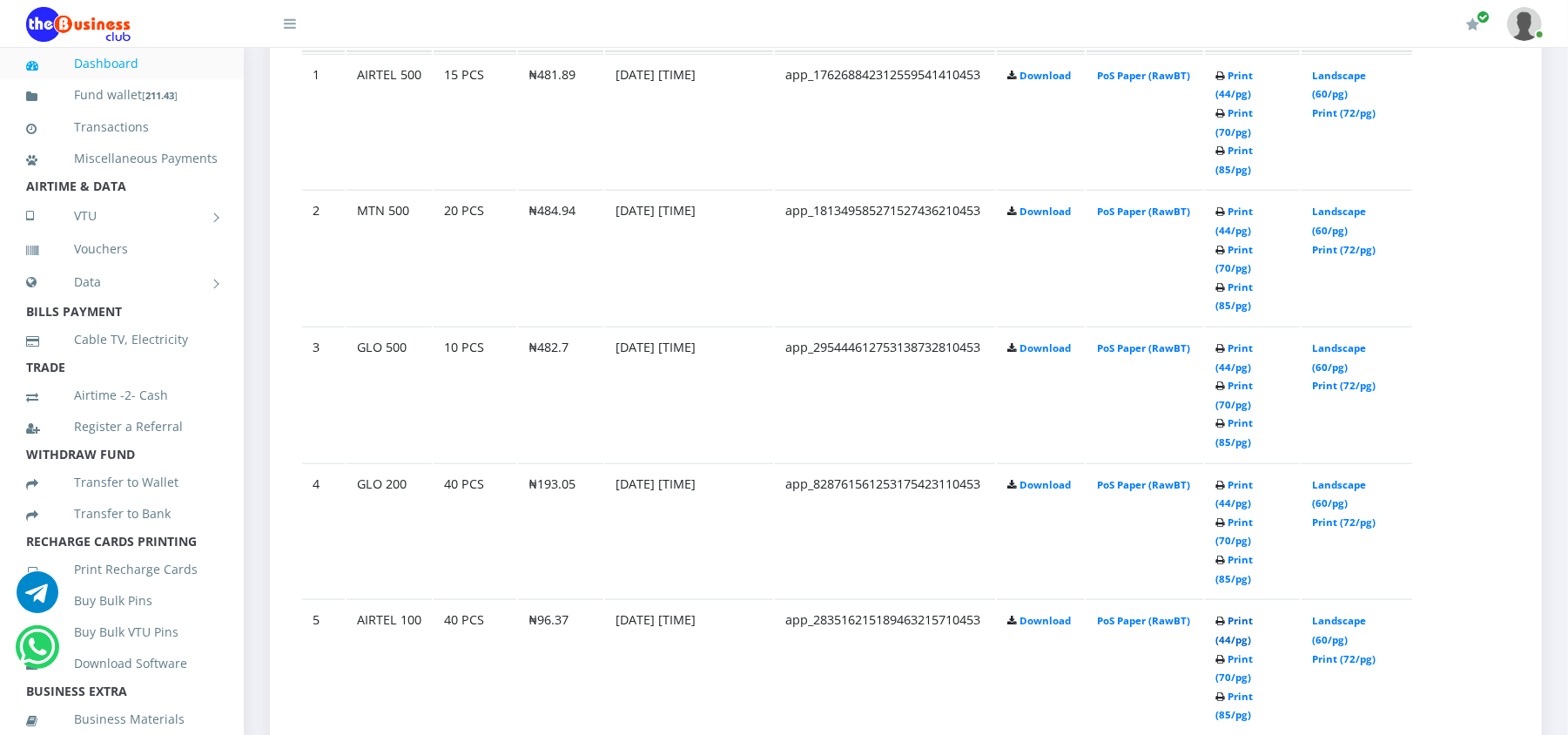 click on "Print (44/pg)" at bounding box center (1234, 630) 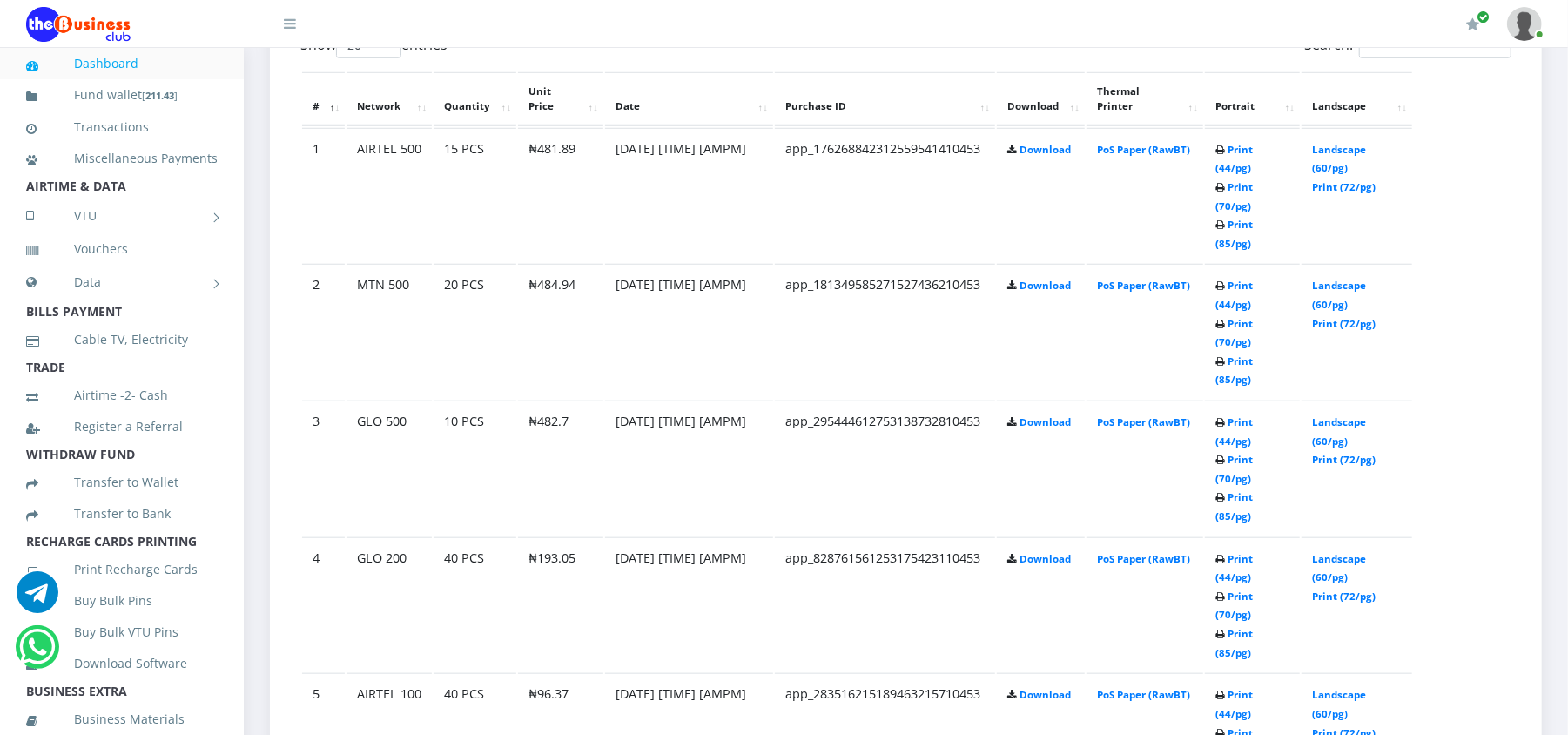 scroll, scrollTop: 1053, scrollLeft: 0, axis: vertical 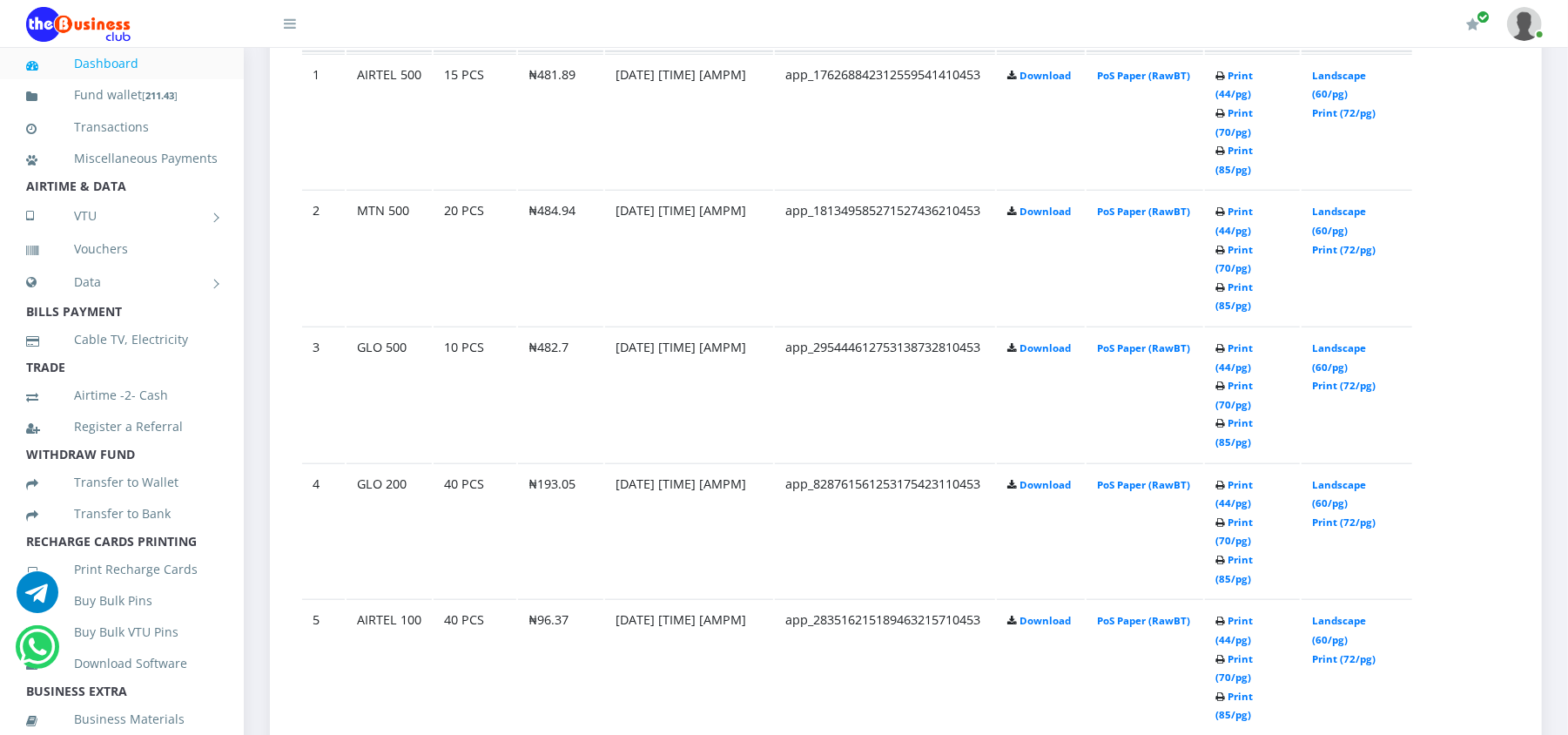 click on "Print (44/pg)" at bounding box center (1234, 766) 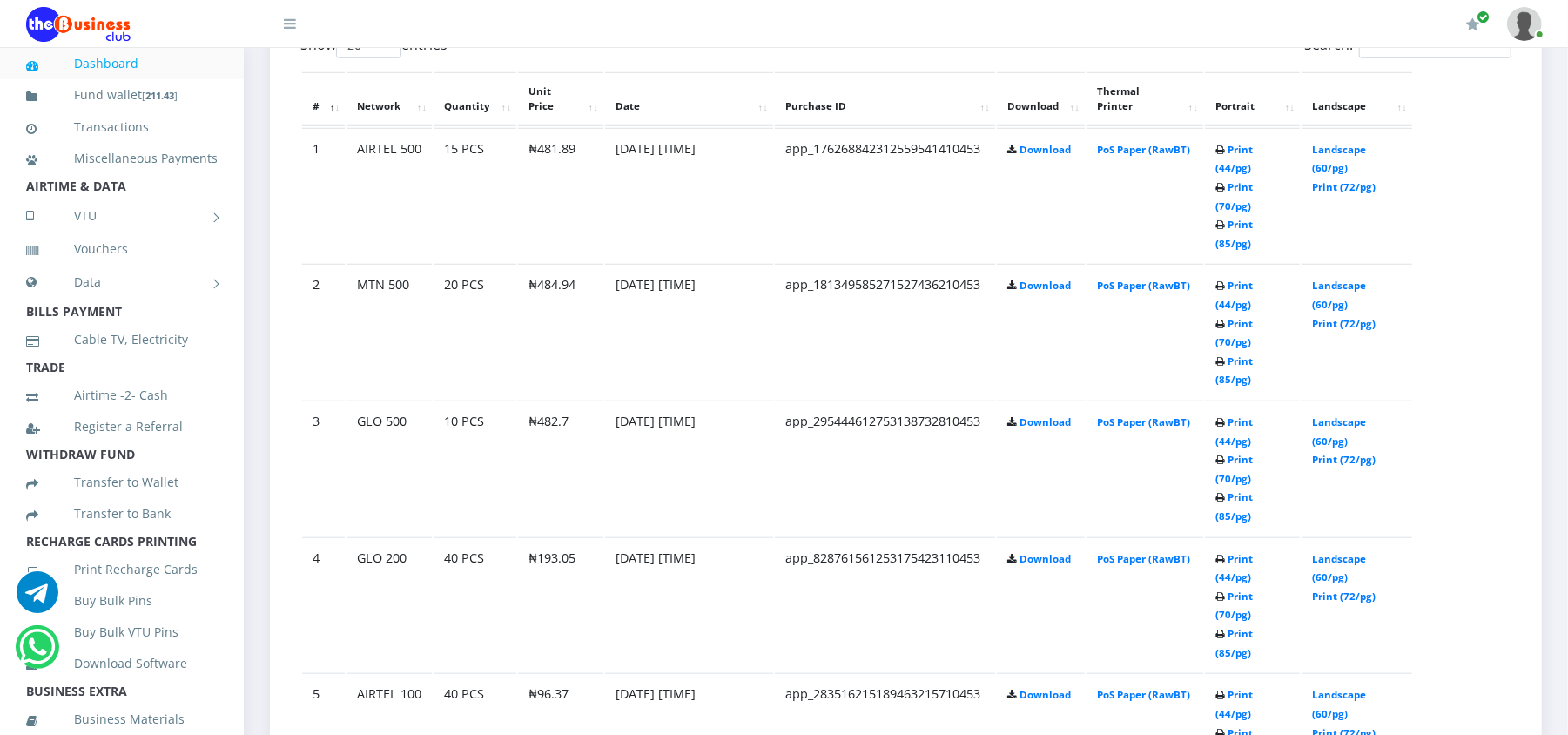 scroll, scrollTop: 1053, scrollLeft: 0, axis: vertical 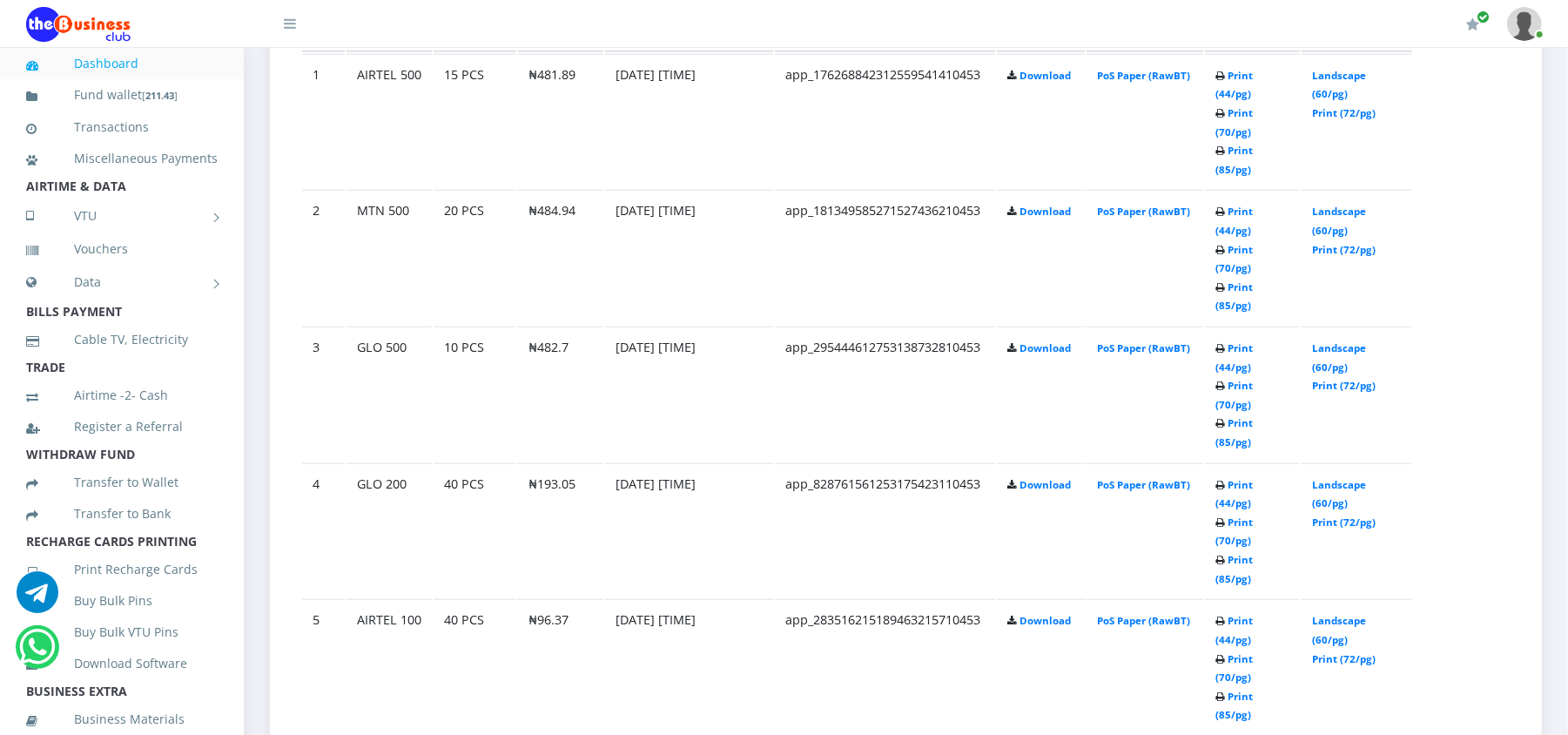 click on "Landscape (60/pg)" at bounding box center (1339, 903) 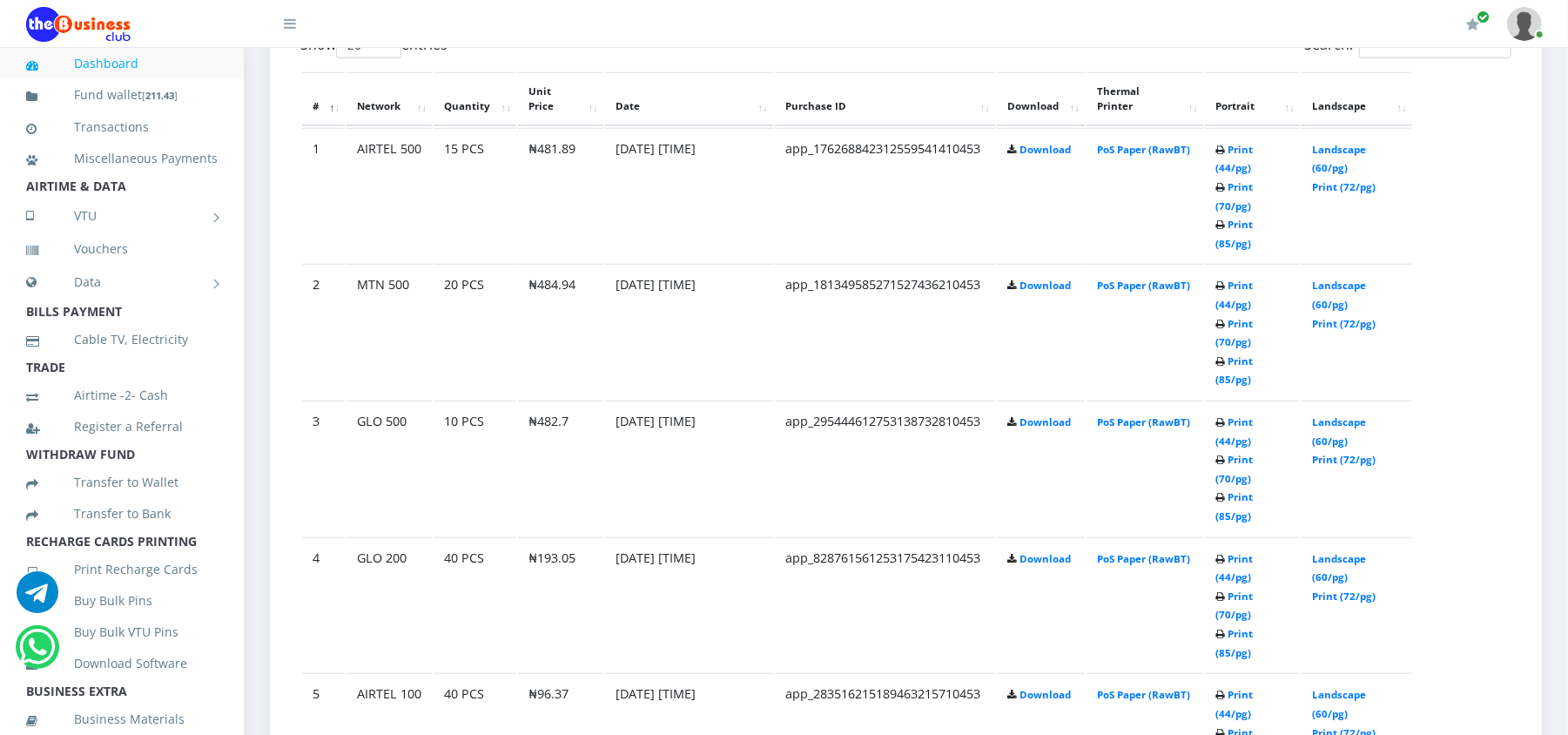 scroll, scrollTop: 1053, scrollLeft: 0, axis: vertical 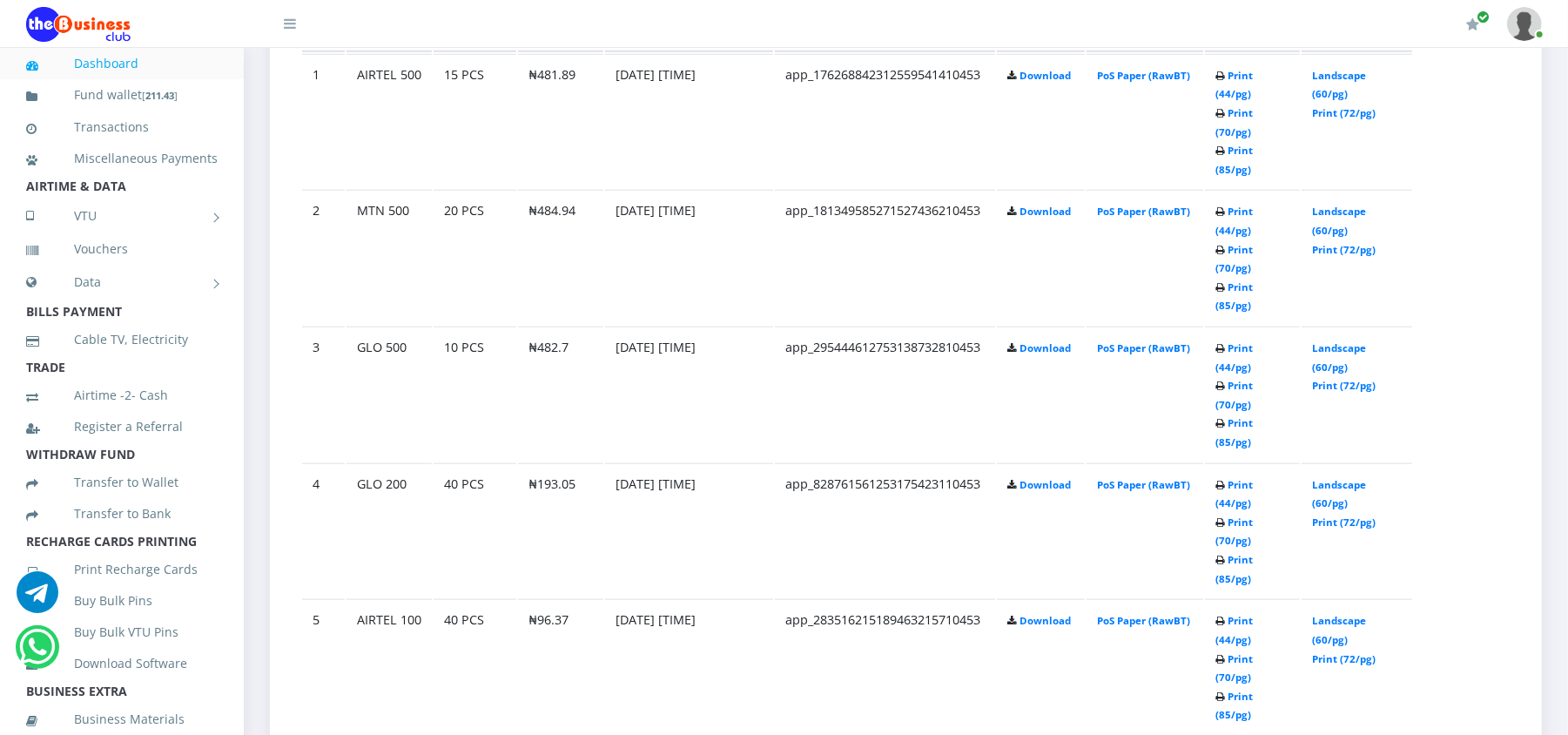click on "Landscape (60/pg)" at bounding box center (1339, 1039) 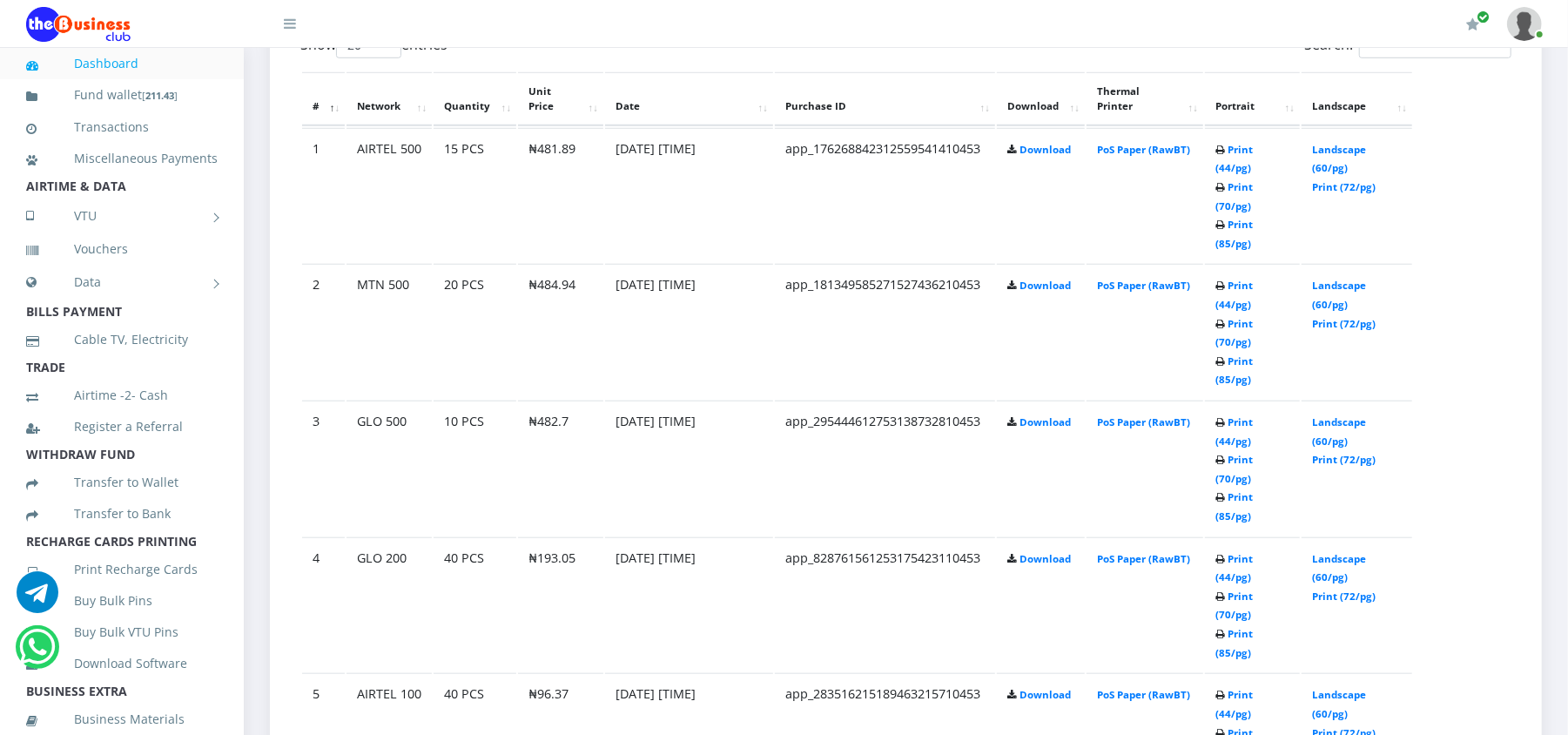 scroll, scrollTop: 1053, scrollLeft: 0, axis: vertical 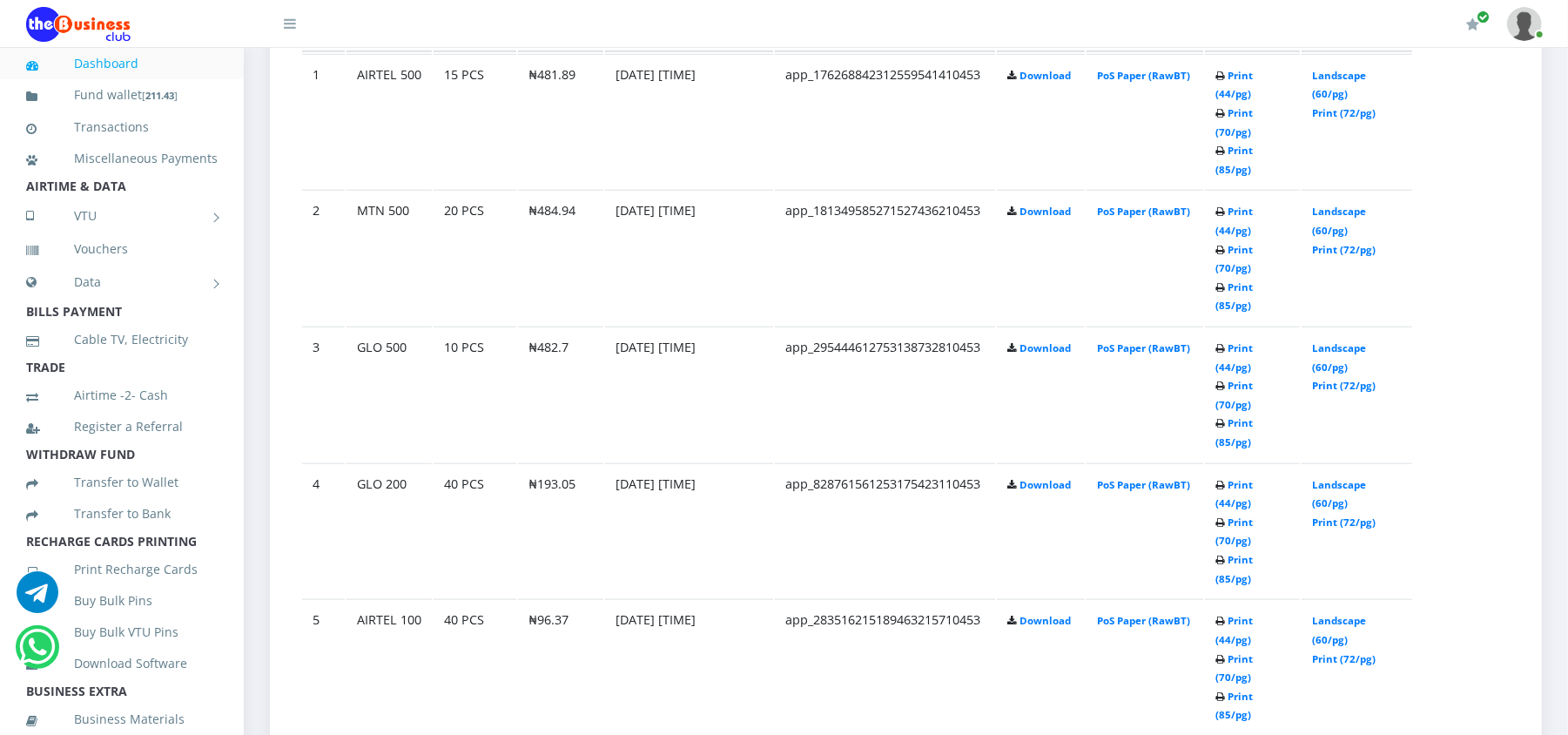 drag, startPoint x: 0, startPoint y: 293, endPoint x: 1585, endPoint y: 78, distance: 1599.5156 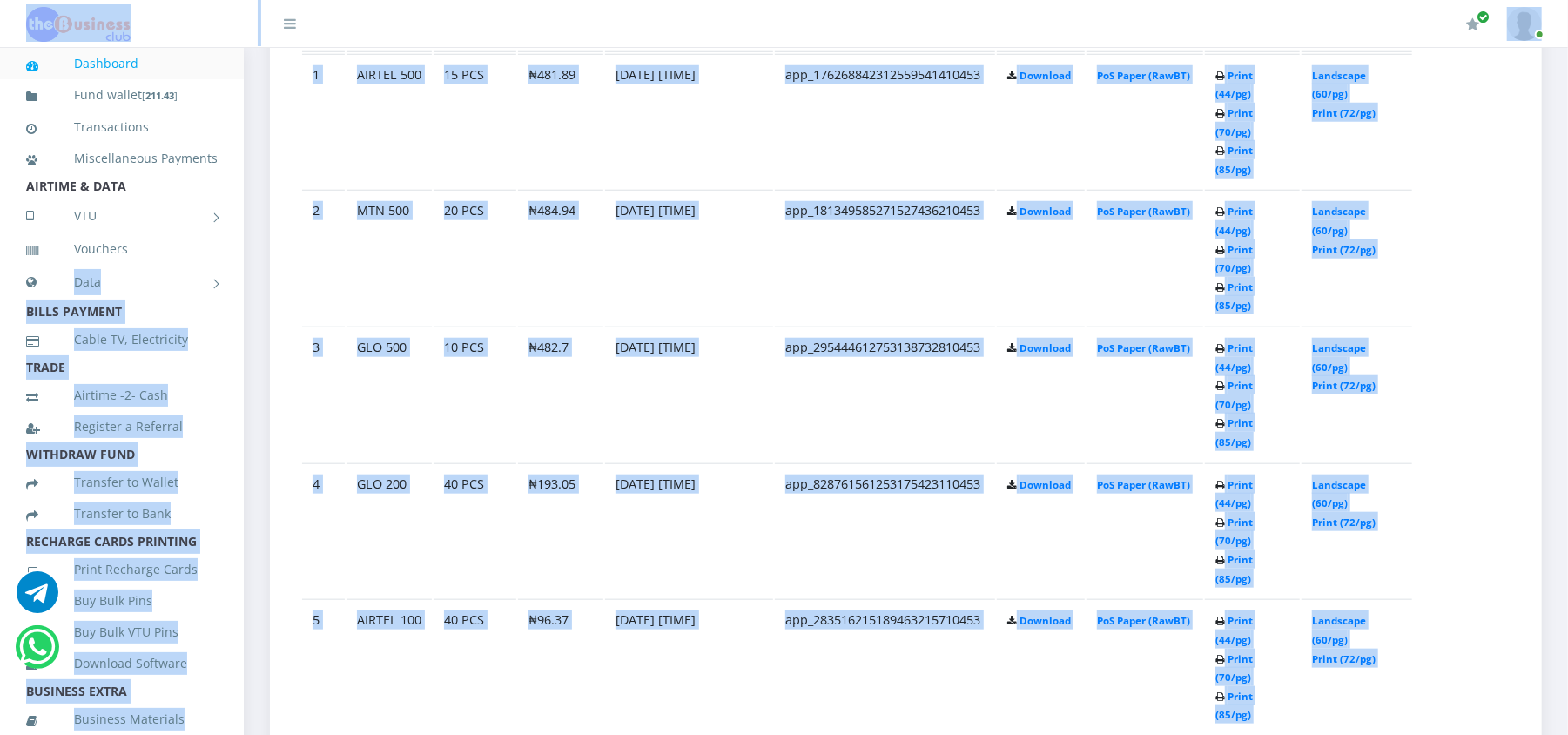 click on "Show  20 50 100 All  entries Search:
# Network Quantity Unit Price Date Purchase ID Download Thermal Printer Portrait Landscape
1" at bounding box center (905, 1391) 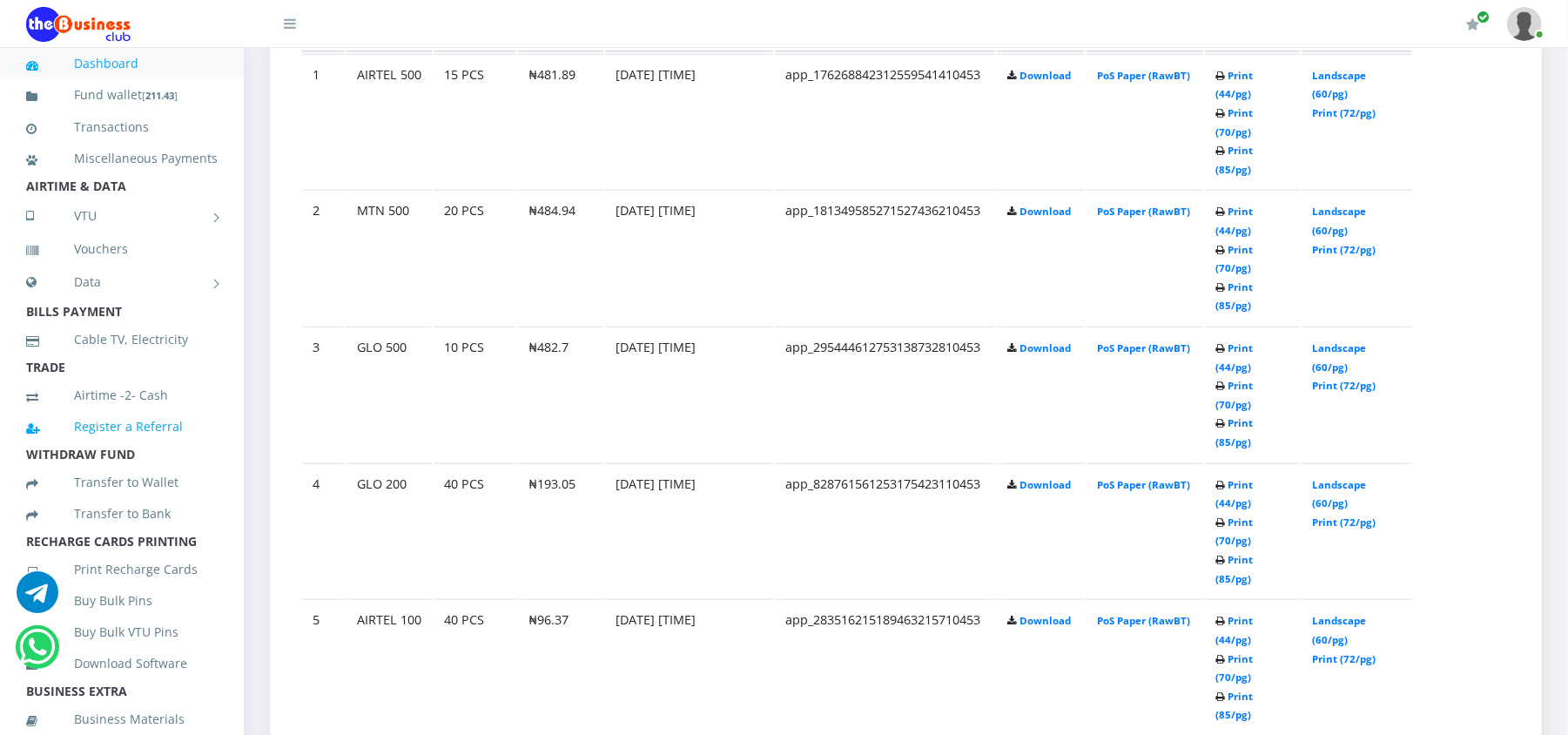 drag, startPoint x: 268, startPoint y: 168, endPoint x: 37, endPoint y: 440, distance: 357 